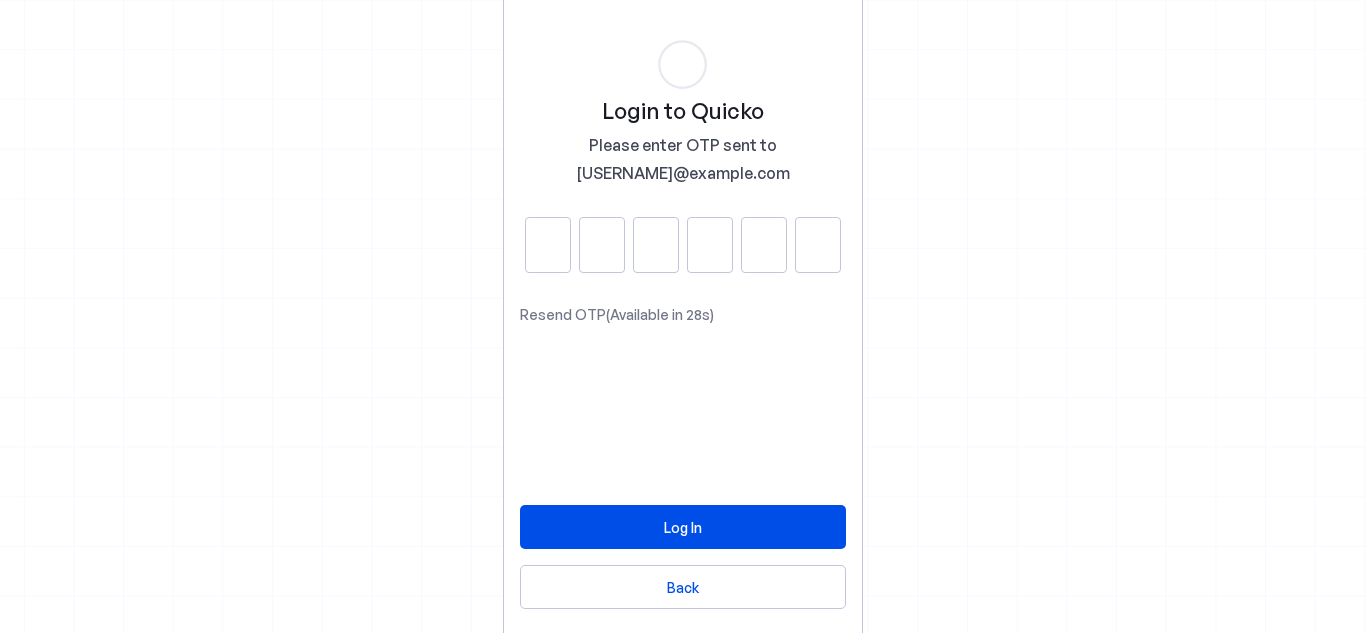 scroll, scrollTop: 0, scrollLeft: 0, axis: both 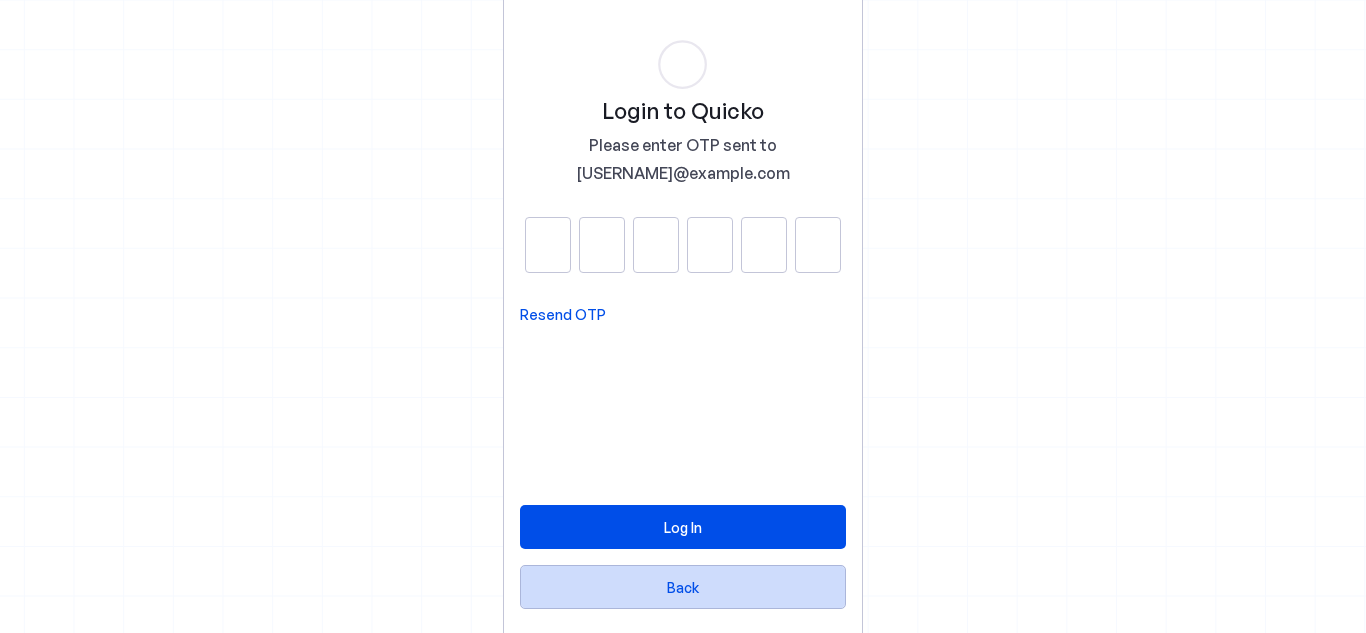 click on "Back" at bounding box center [683, 587] 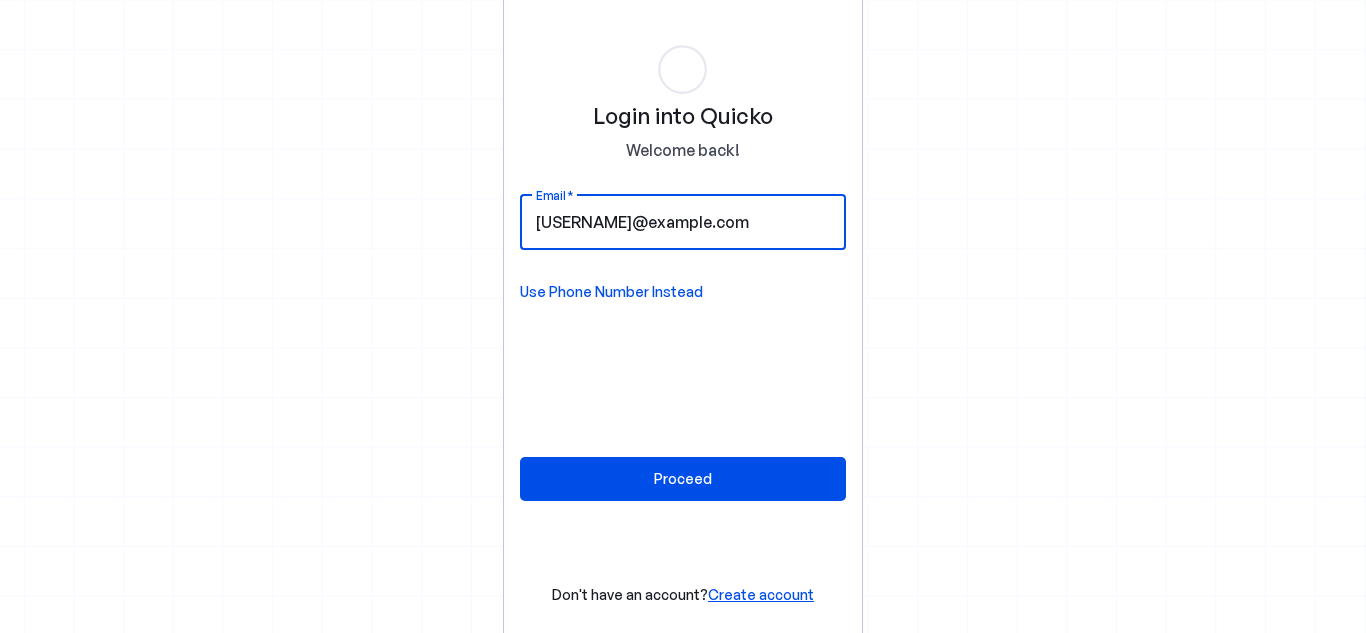 click on "[USERNAME]@example.com" at bounding box center [683, 222] 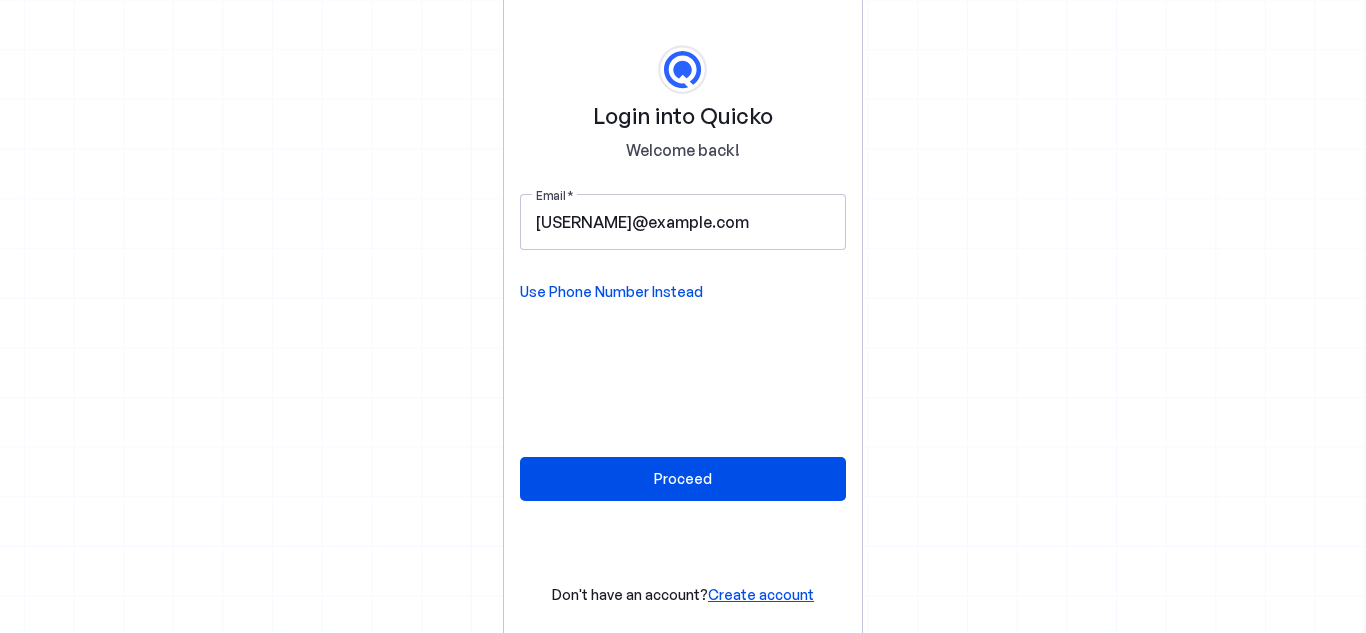 click on "Use Phone Number Instead" at bounding box center [611, 292] 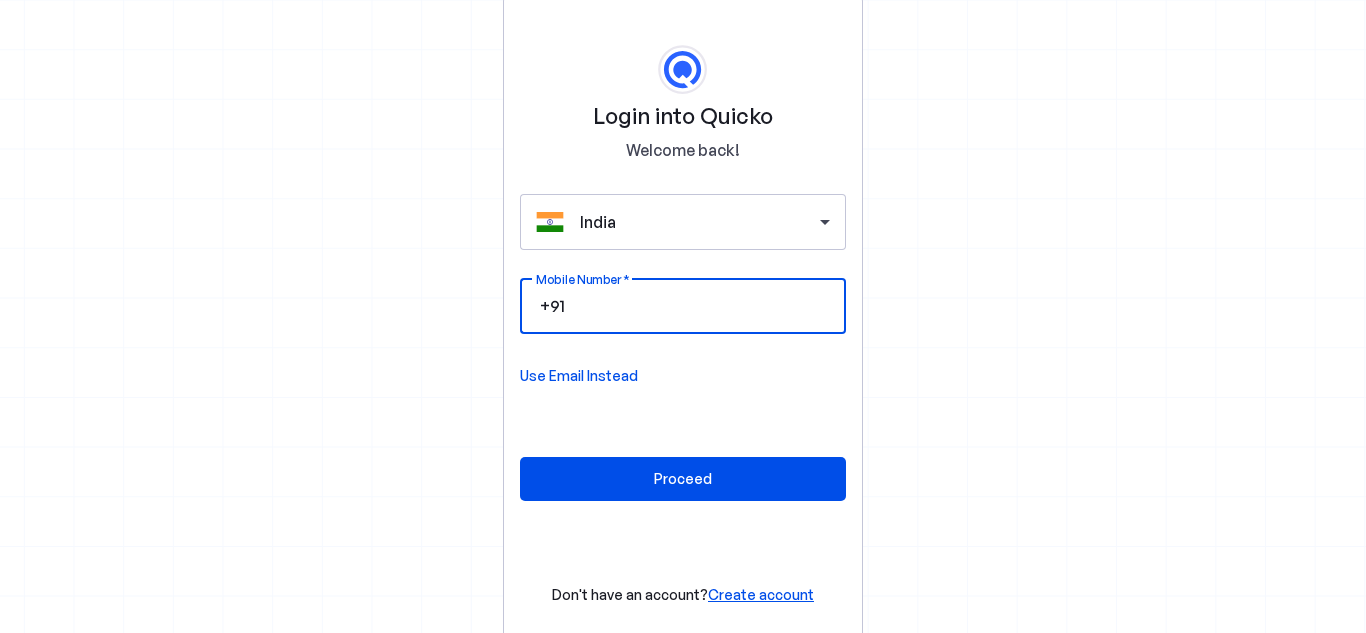 click on "Mobile Number" at bounding box center [699, 306] 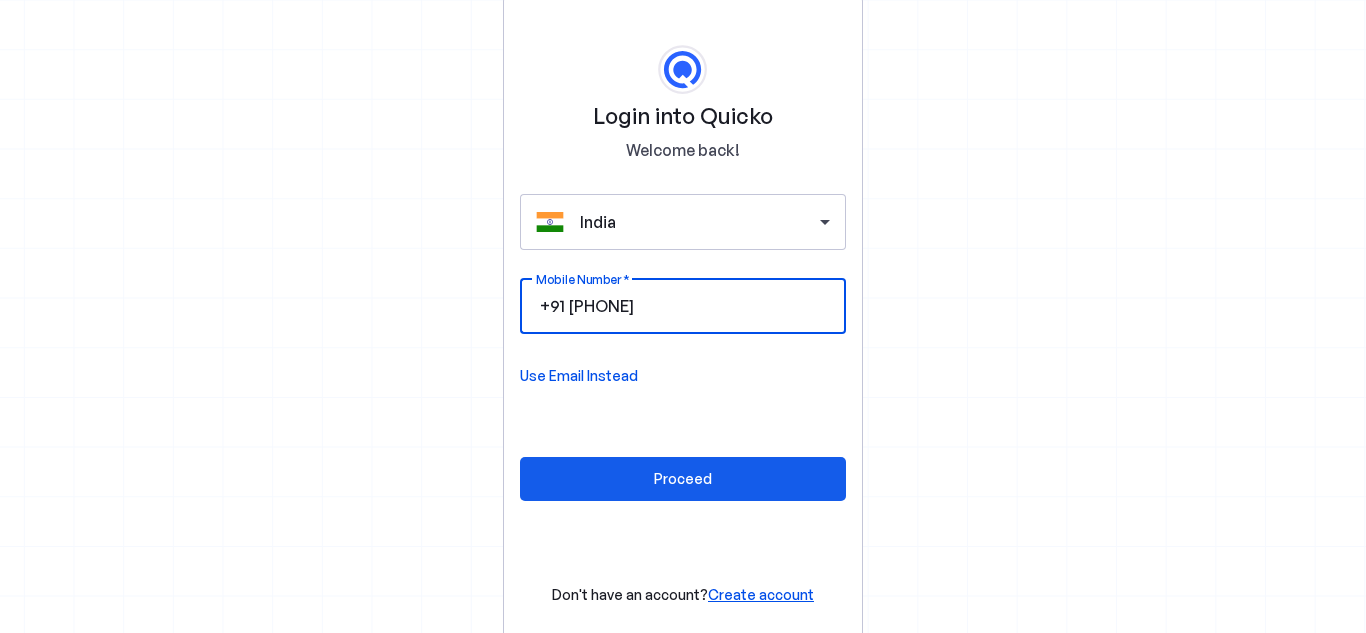 type on "[PHONE]" 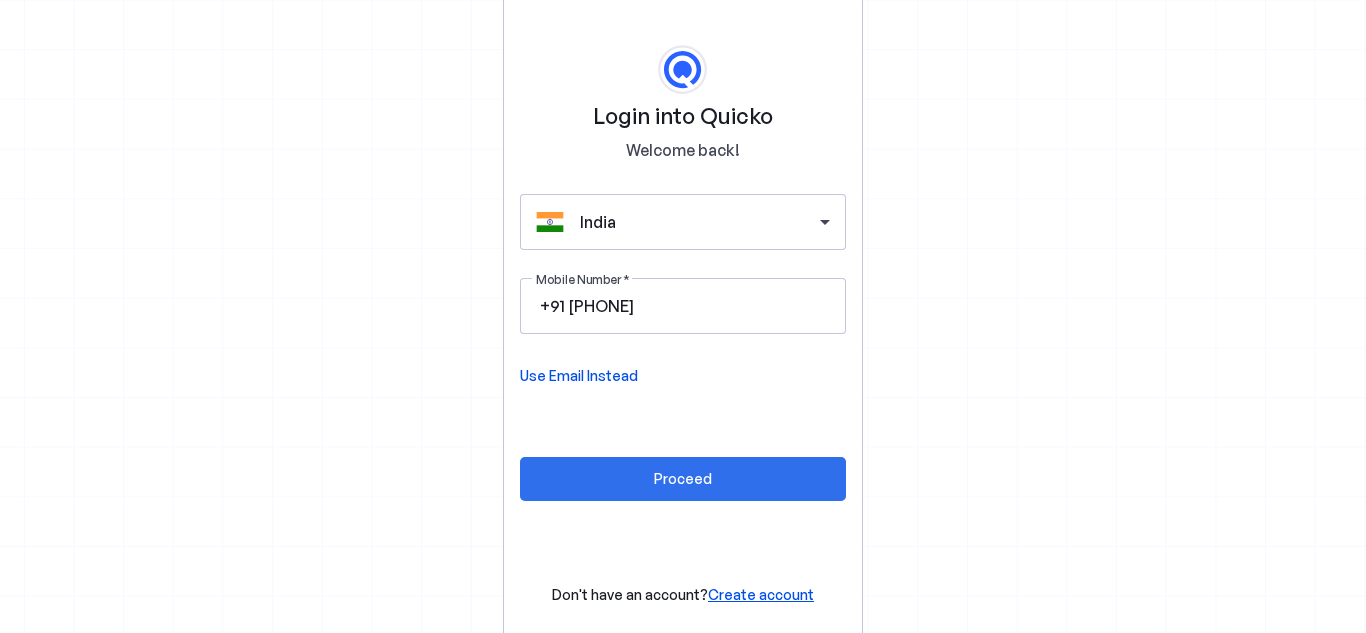 click at bounding box center [683, 479] 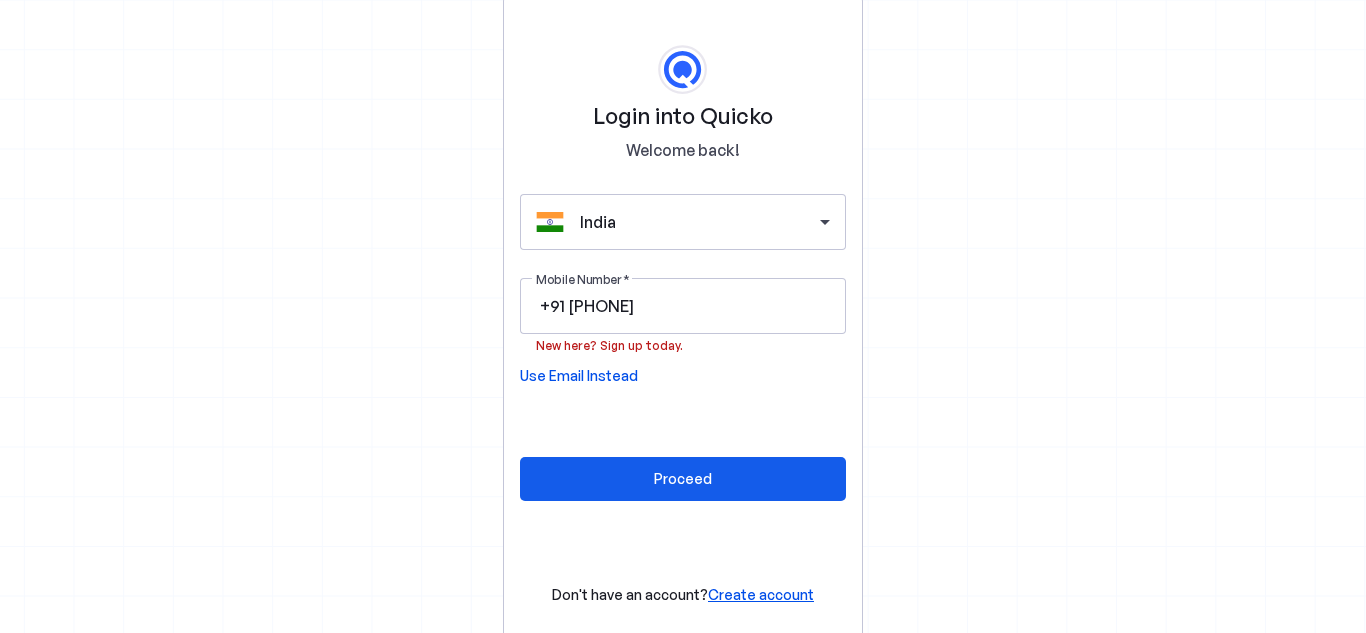 click at bounding box center [683, 479] 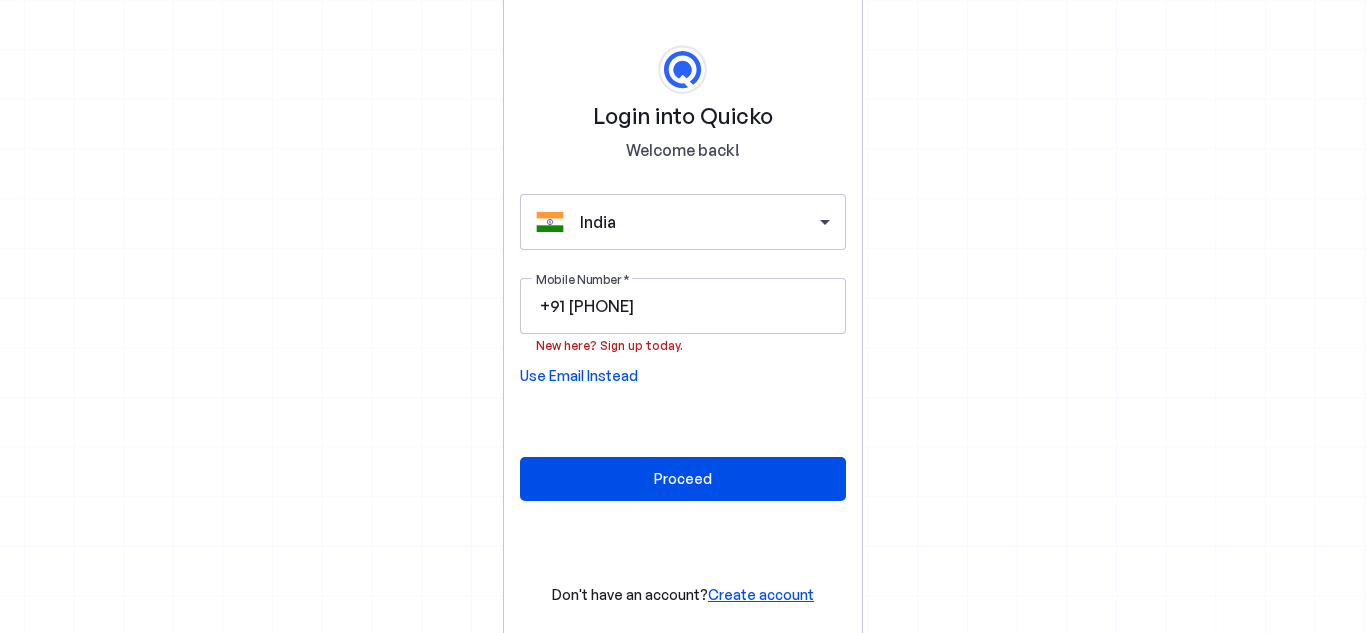 click on "Use Email Instead" at bounding box center [579, 376] 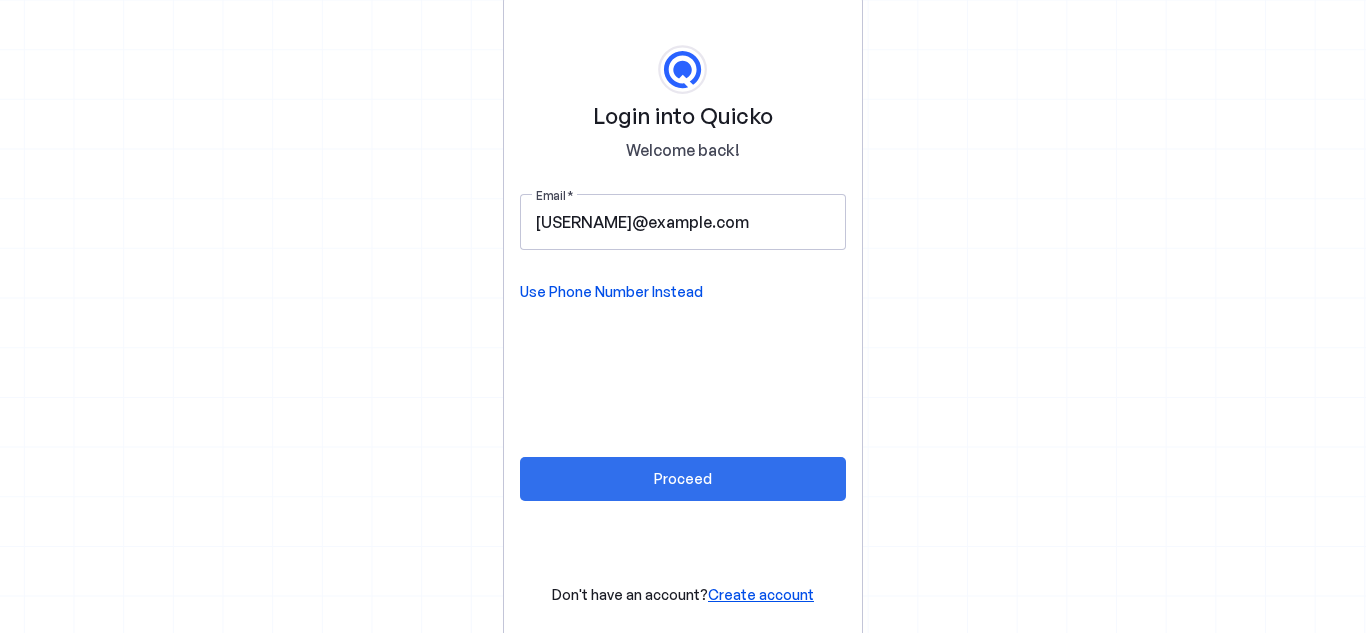click at bounding box center [683, 479] 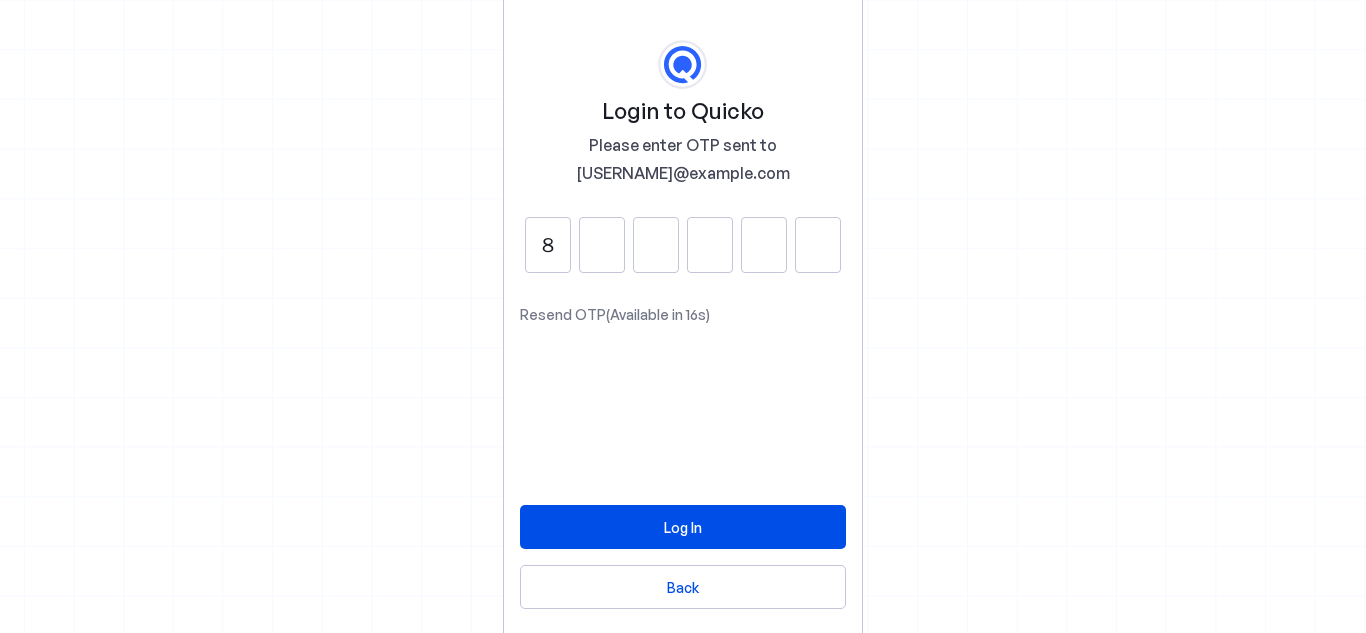 type on "8" 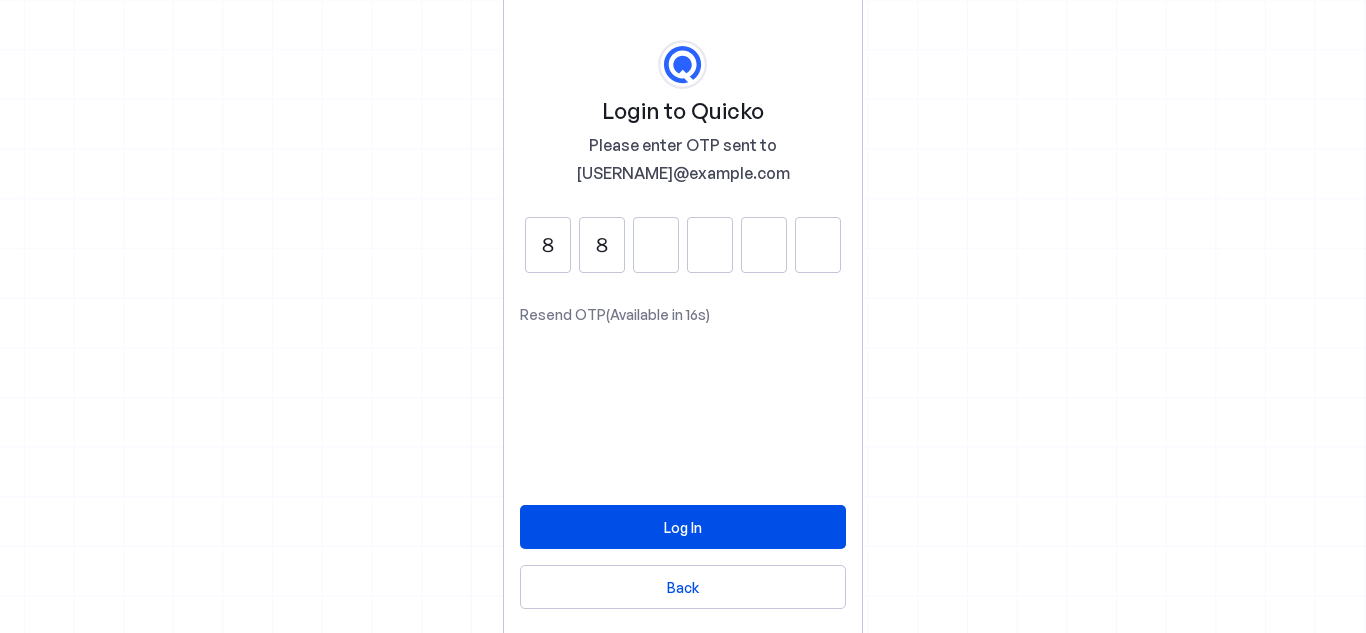 type on "8" 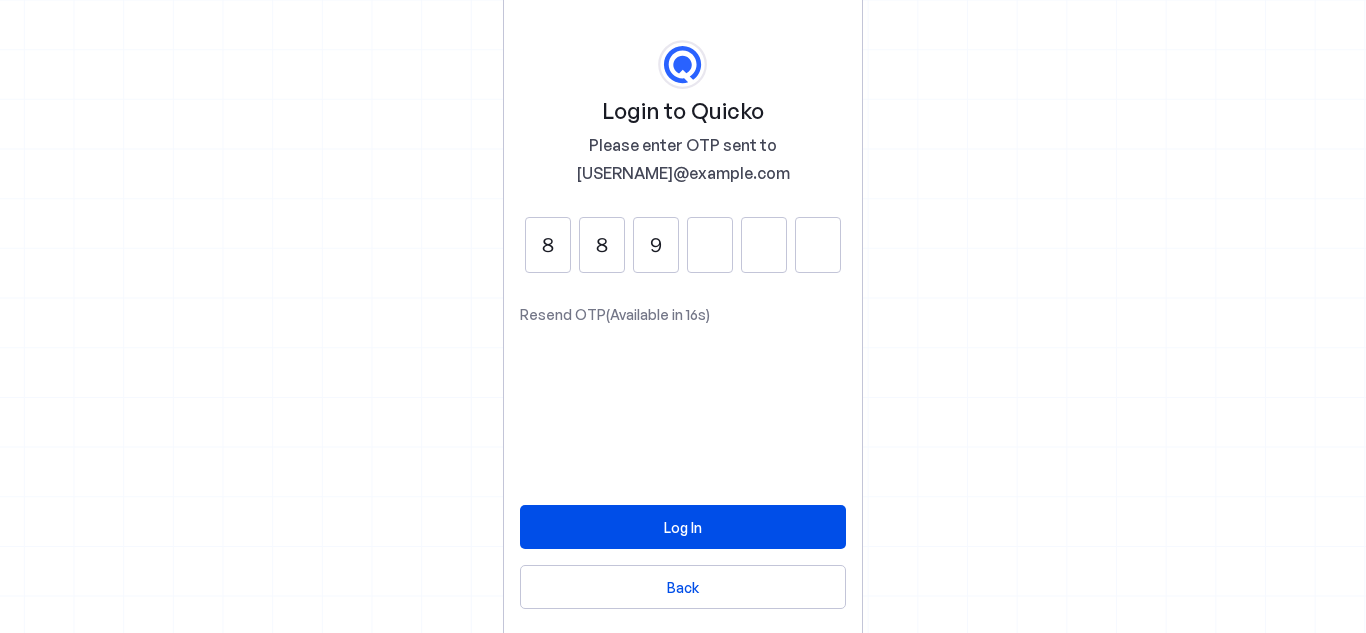type on "9" 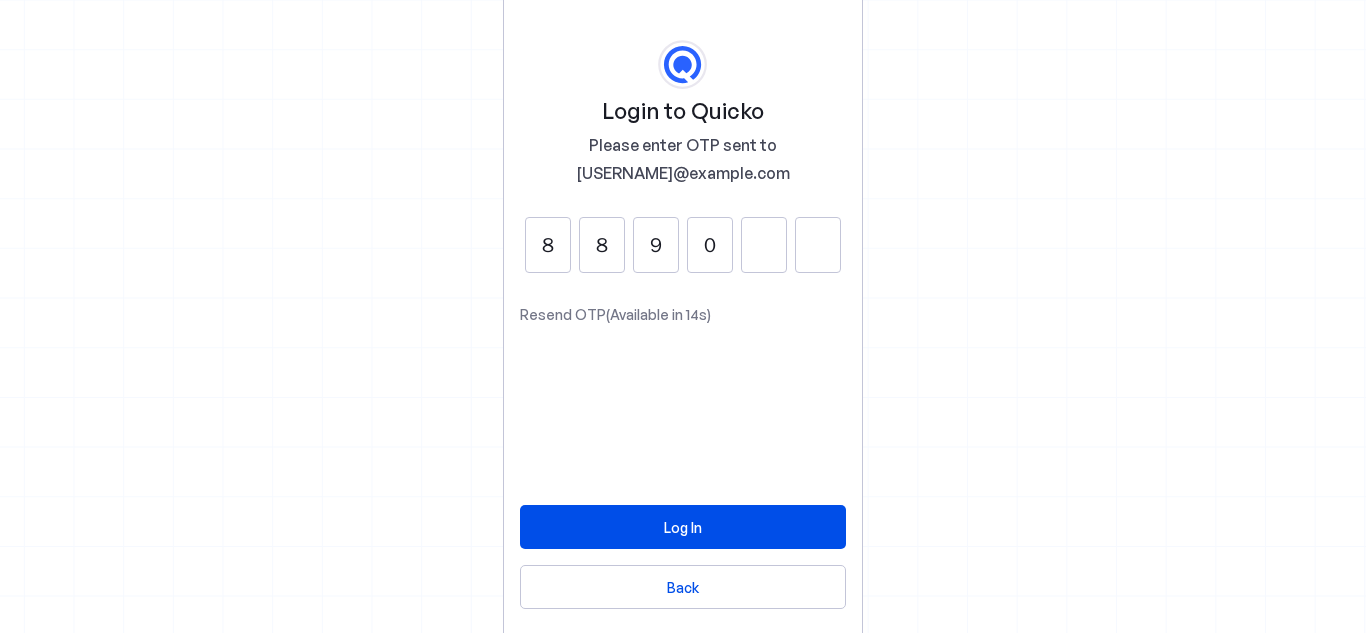 type on "0" 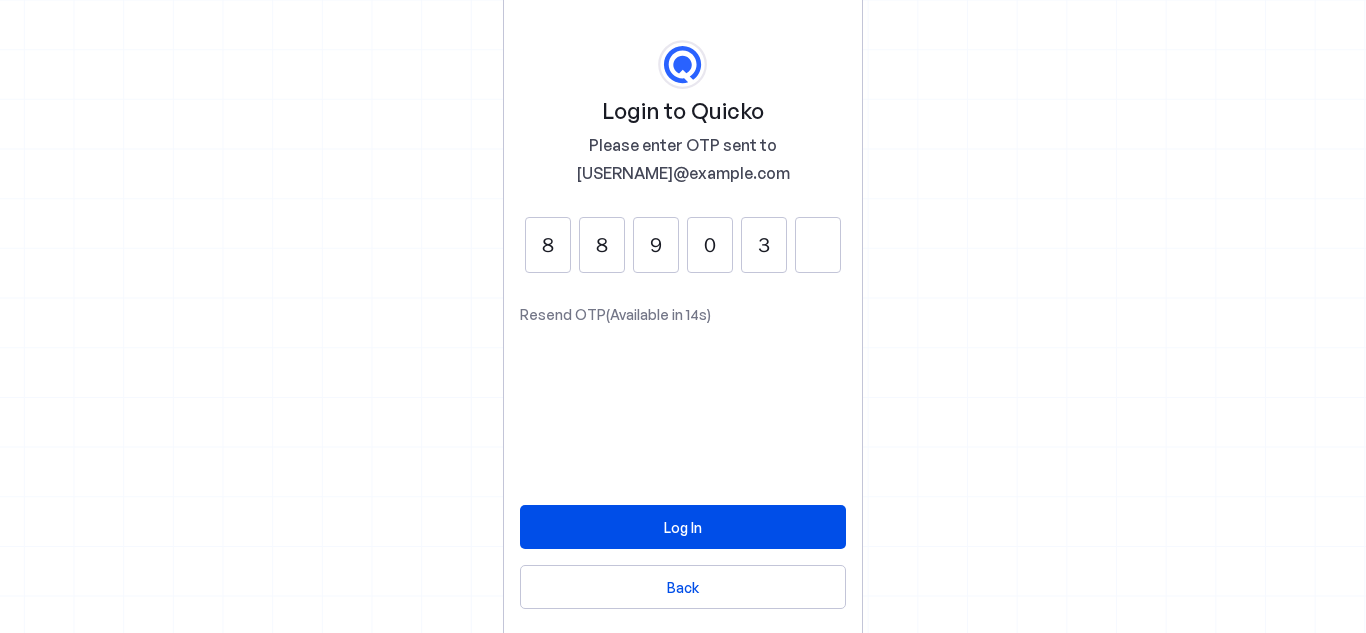 type on "3" 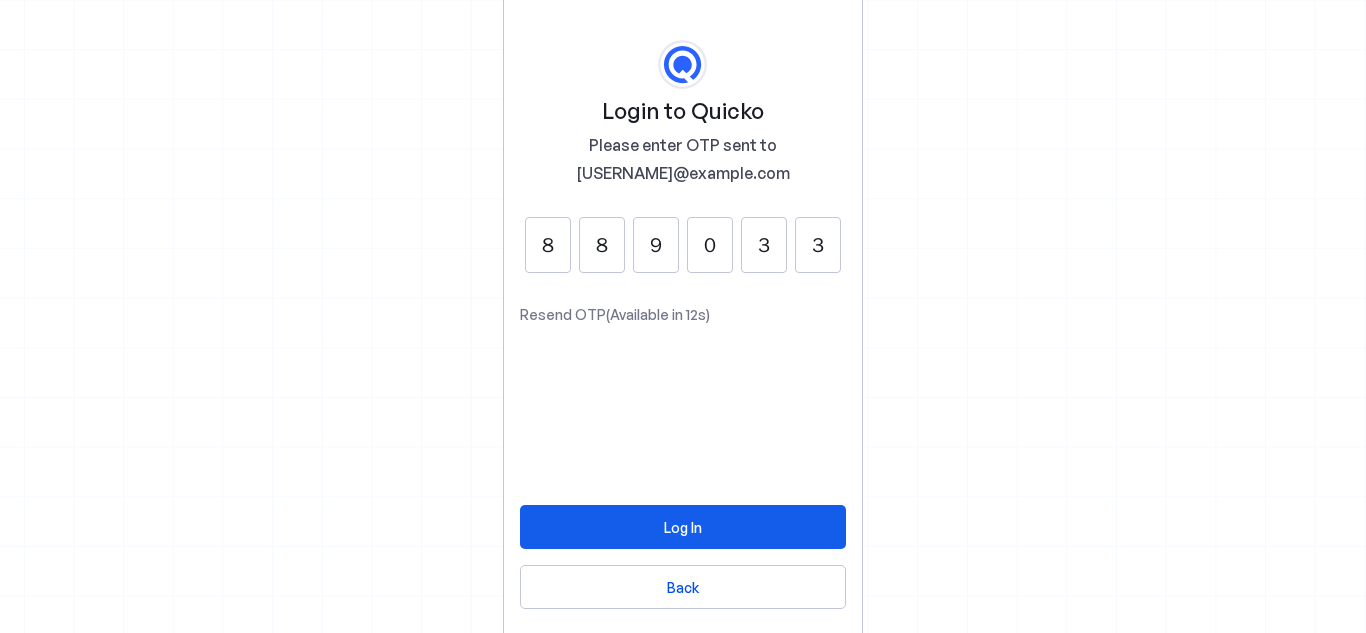 type on "3" 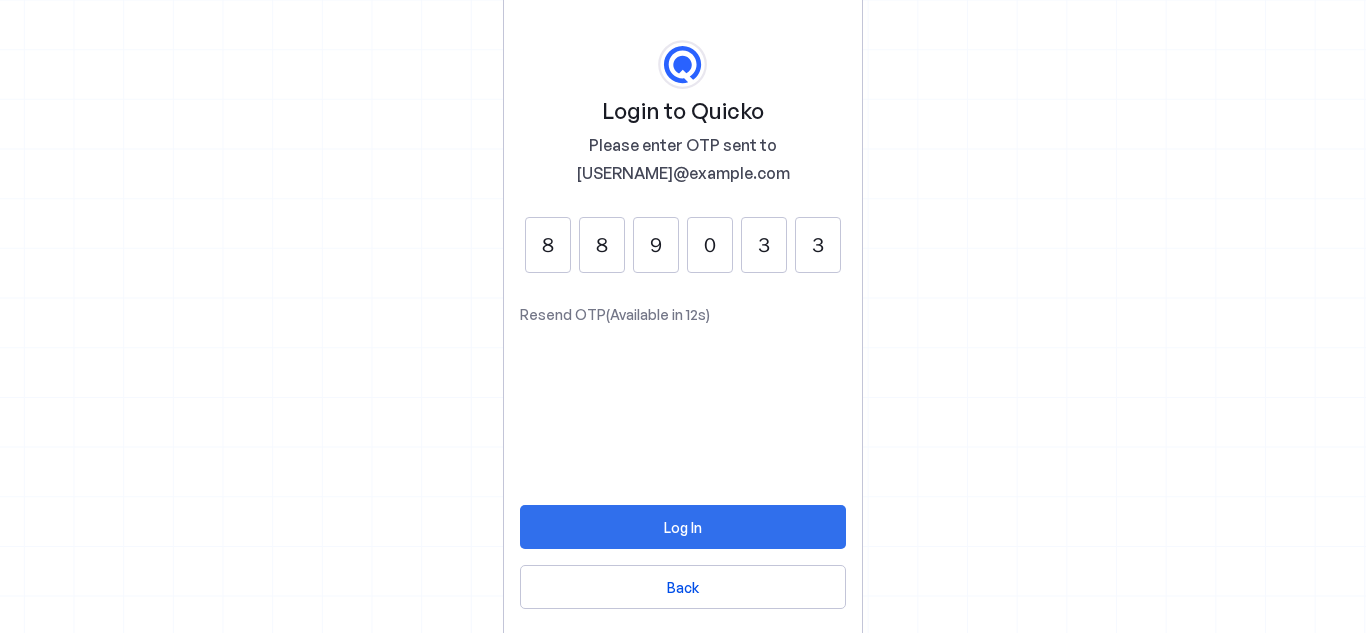 click at bounding box center [683, 527] 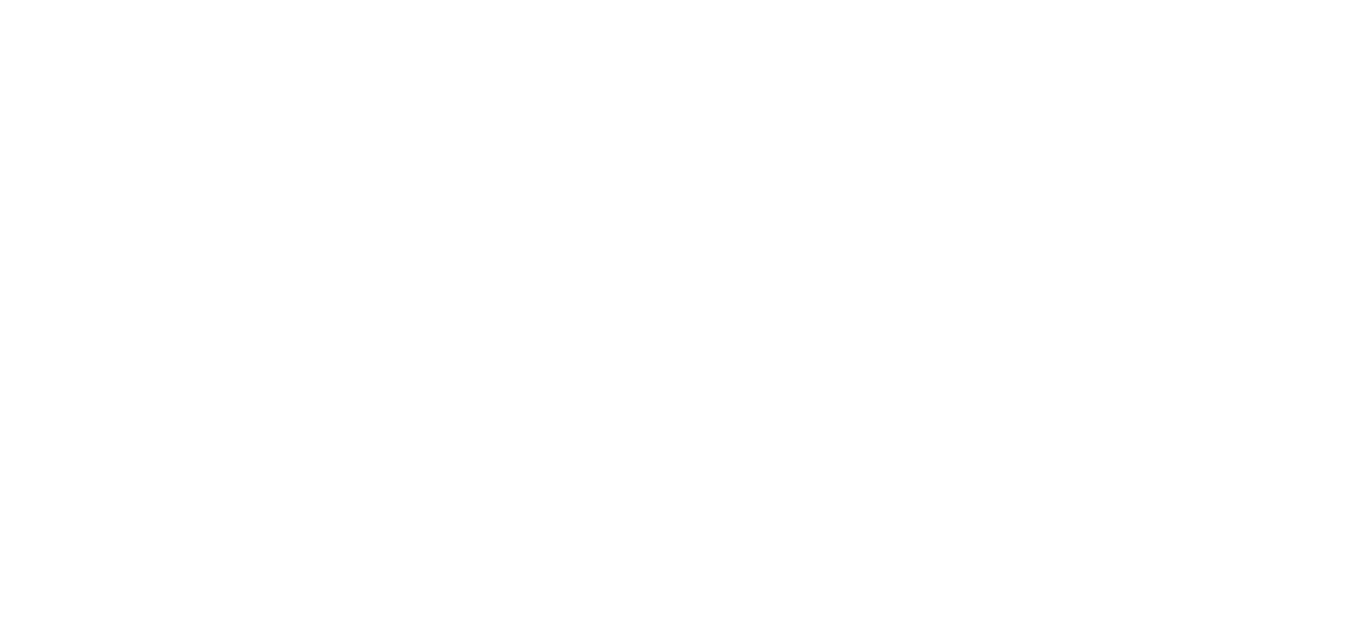 scroll, scrollTop: 0, scrollLeft: 0, axis: both 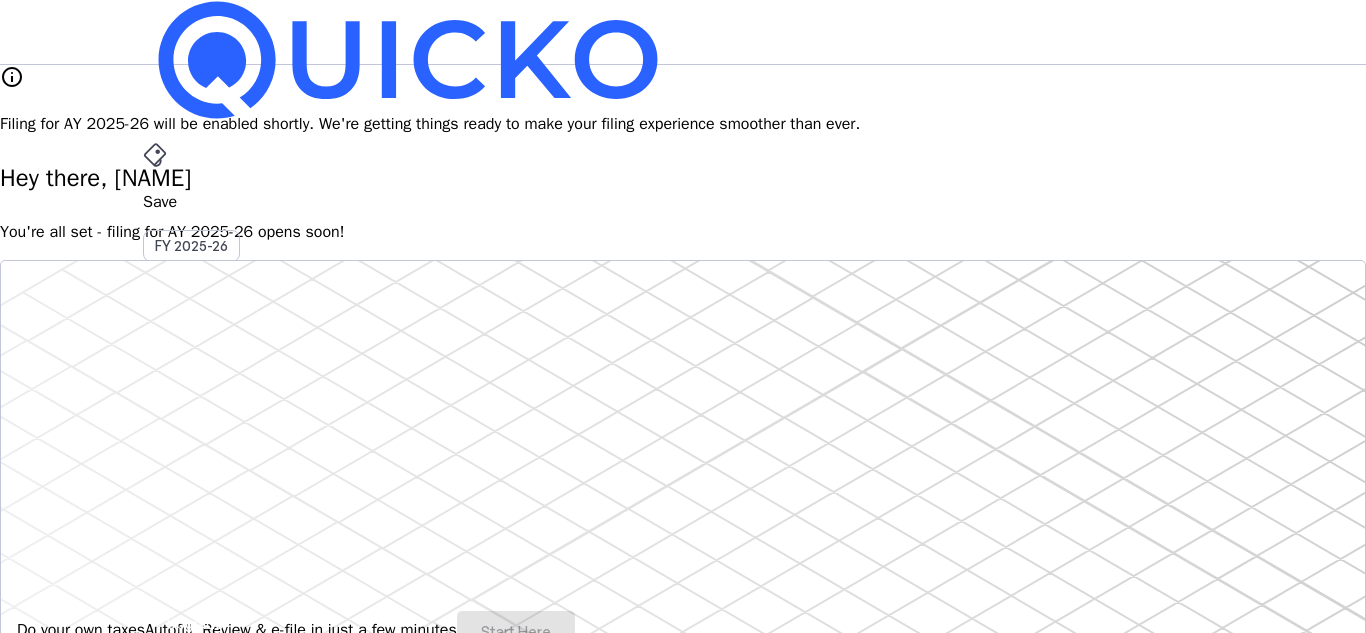 click on "Save FY 2025-26  Pay   File AY 2025-26  More  arrow_drop_down  [NAME]   Upgrade  info Filing for AY 2025-26 will be enabled shortly. We're getting things ready to make your filing experience smoother than ever.  Hey there, [NAME]   You're all set - filing for AY 2025-26 opens soon!   Do your own taxes   Autofill, Review & e-file in just a few minutes   Start Here  info Filing for AY 2025-26 will be available soon.   4.8/5 | 1400 reviews   We do your taxes   Expert will prepare, review & e-file your tax return, making sure nothing gets missed.   Explore   Benefits of filing on Quicko  Fetch everything using Autofill Automatically retrieve your income, deductions, tax credits & losses directly from ITD. No need of any forms! Connect to multiple apps In just a few clicks, seamlessly fetch all your trades directly from your broker and ensure accurate reporting. Get Personalized Insights Gain full visibility into the computation. Easily view and understand how your taxes are calculated.  Explore  Upgrade to Elite" at bounding box center (683, 1670) 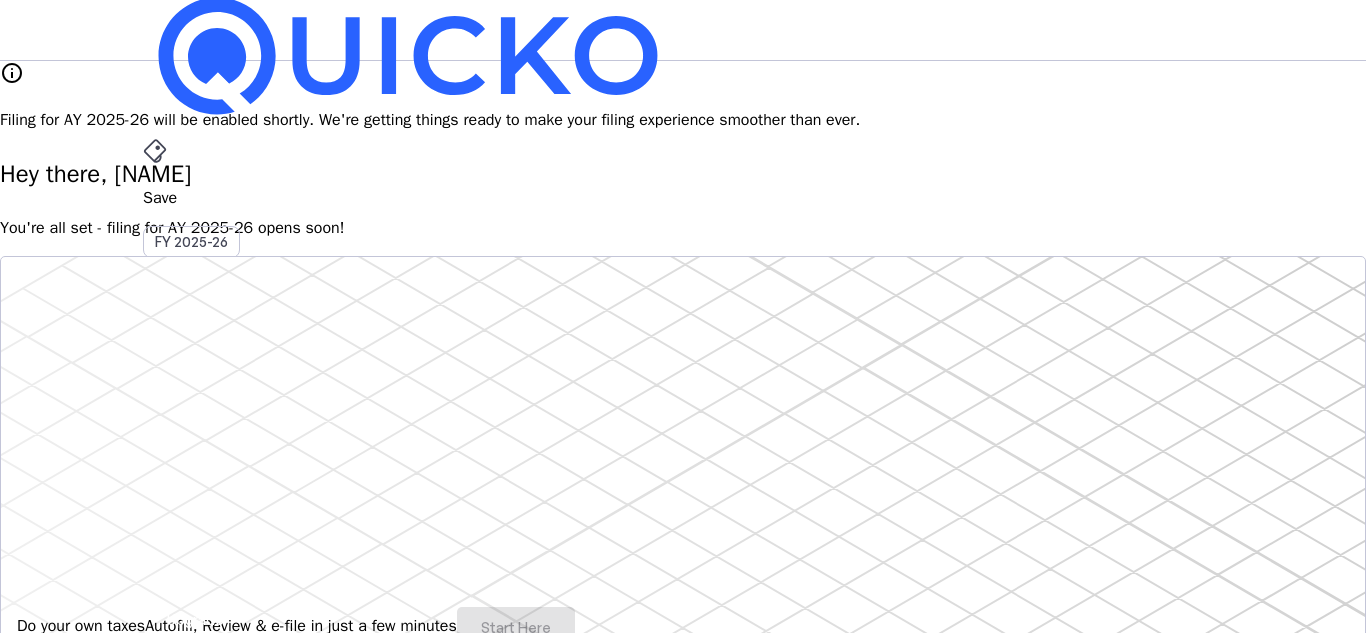 scroll, scrollTop: 0, scrollLeft: 0, axis: both 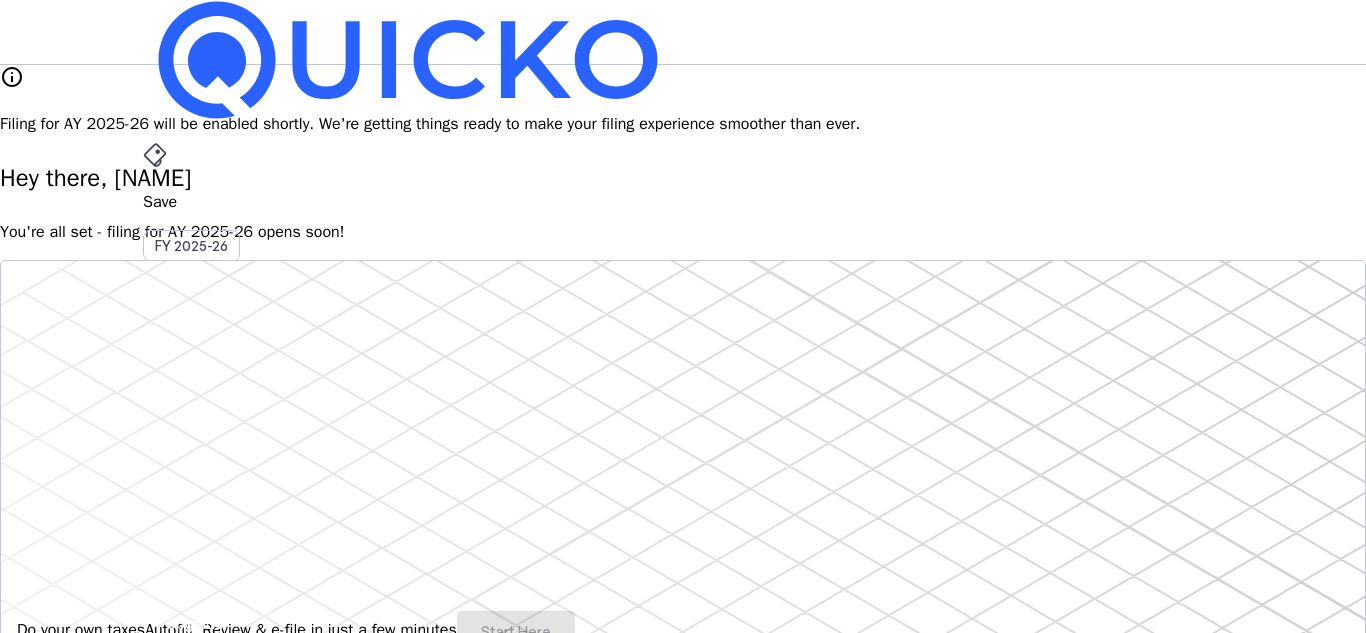 click on "File" at bounding box center [683, 408] 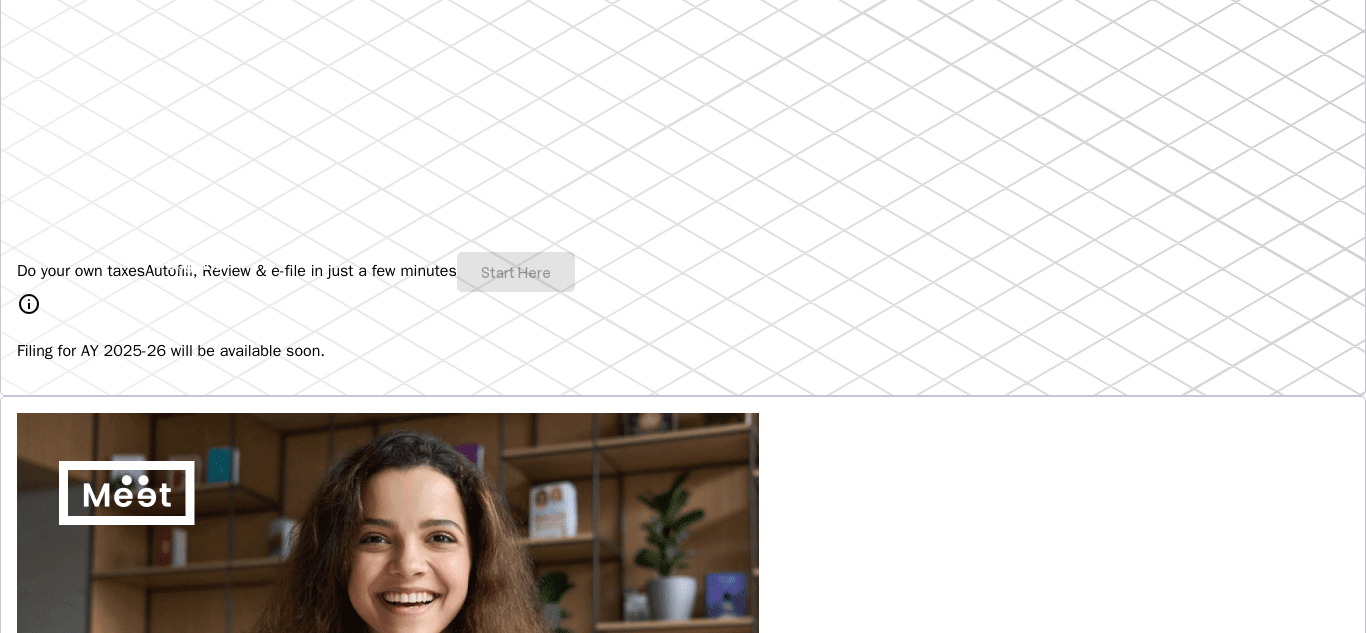 scroll, scrollTop: 360, scrollLeft: 0, axis: vertical 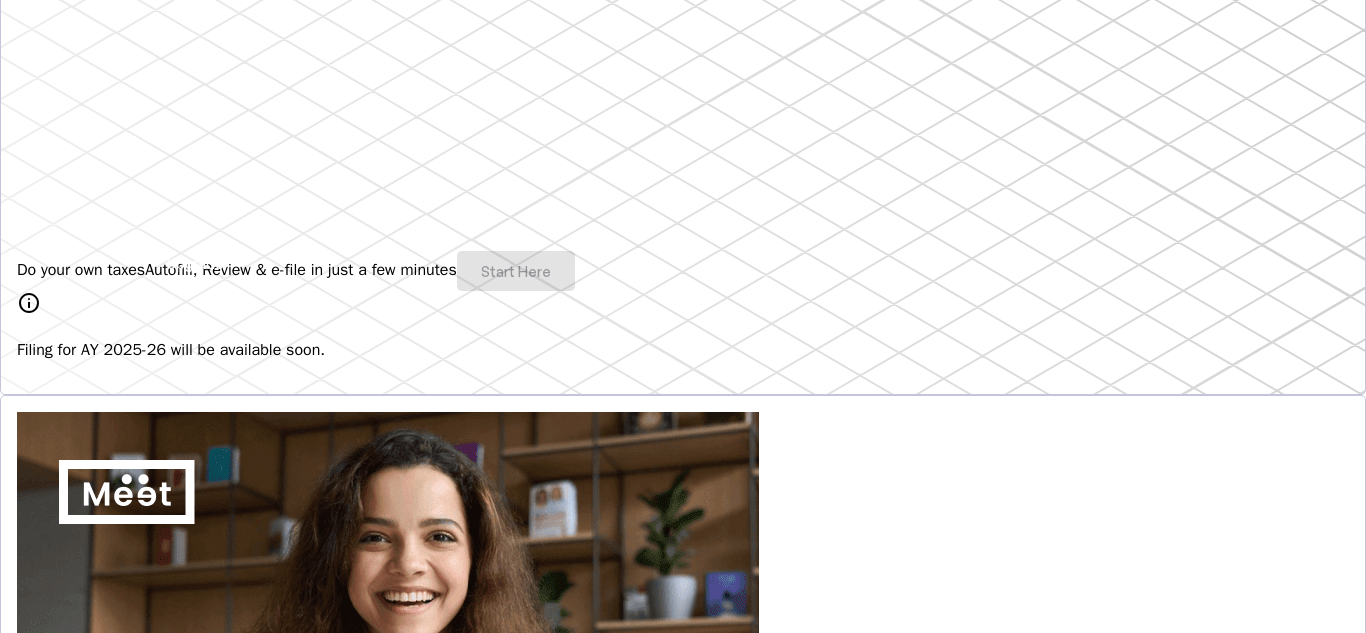 click on "Do your own taxes   Autofill, Review & e-file in just a few minutes   Start Here" at bounding box center [683, 271] 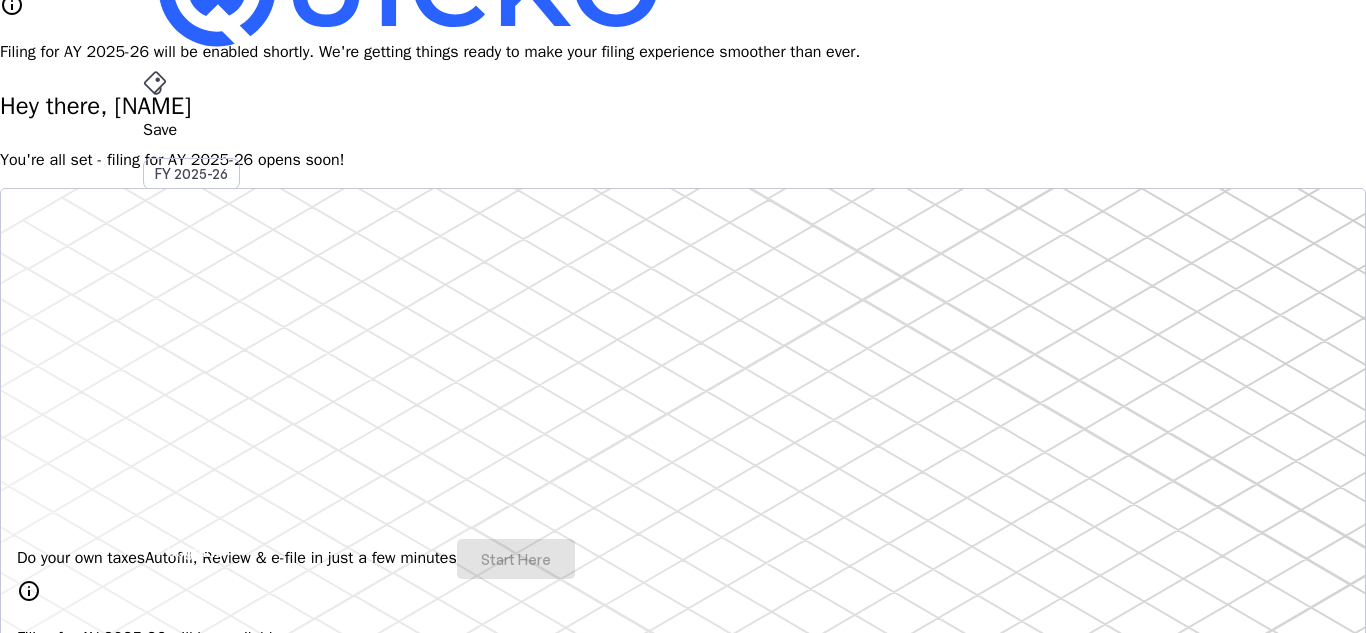 scroll, scrollTop: 0, scrollLeft: 0, axis: both 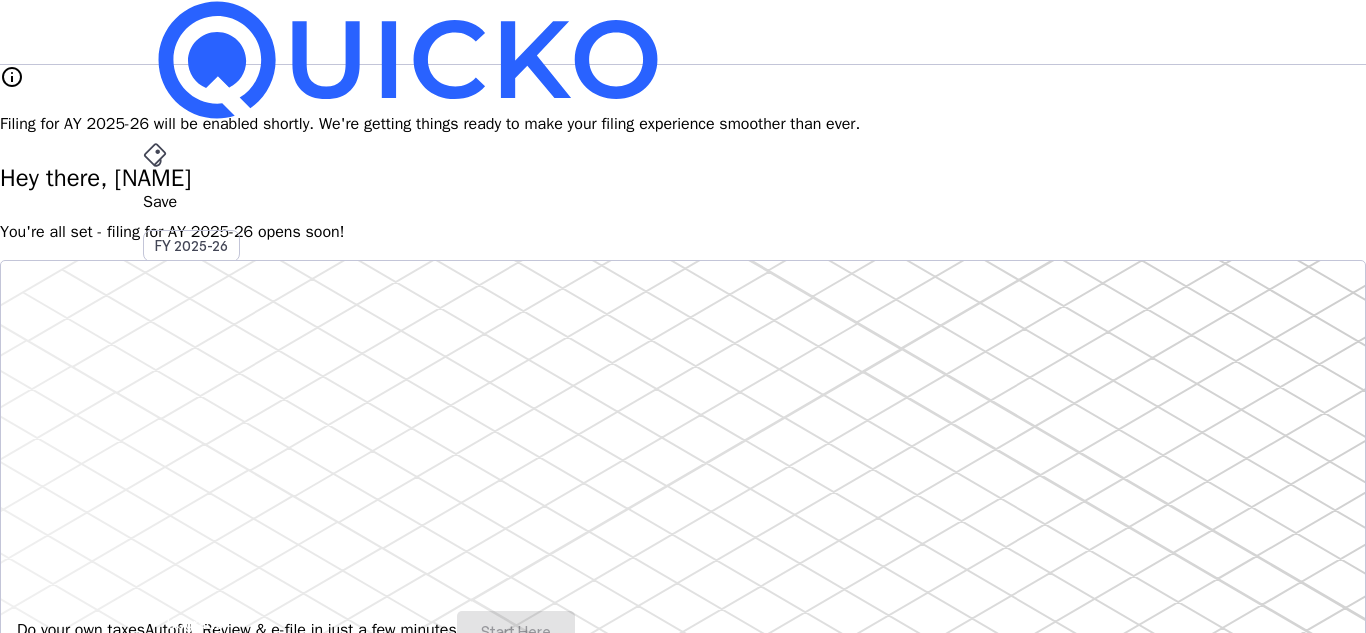 click on "File" at bounding box center (683, 408) 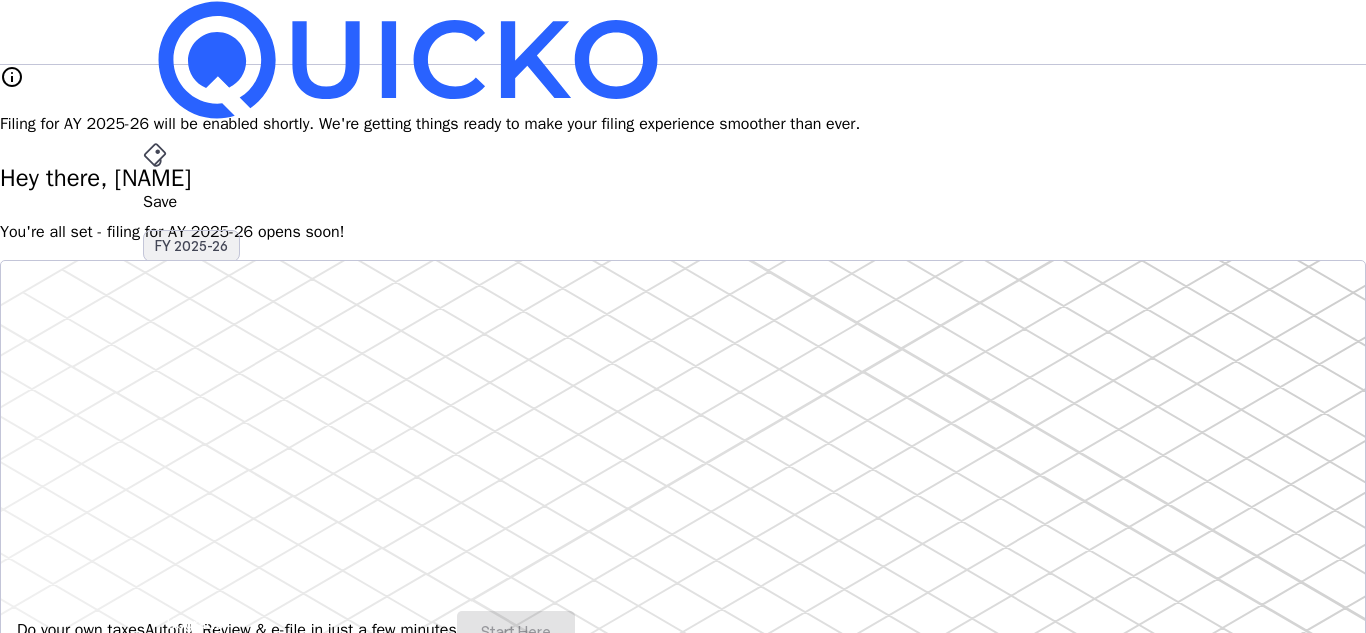 click on "FY 2025-26" at bounding box center [191, 246] 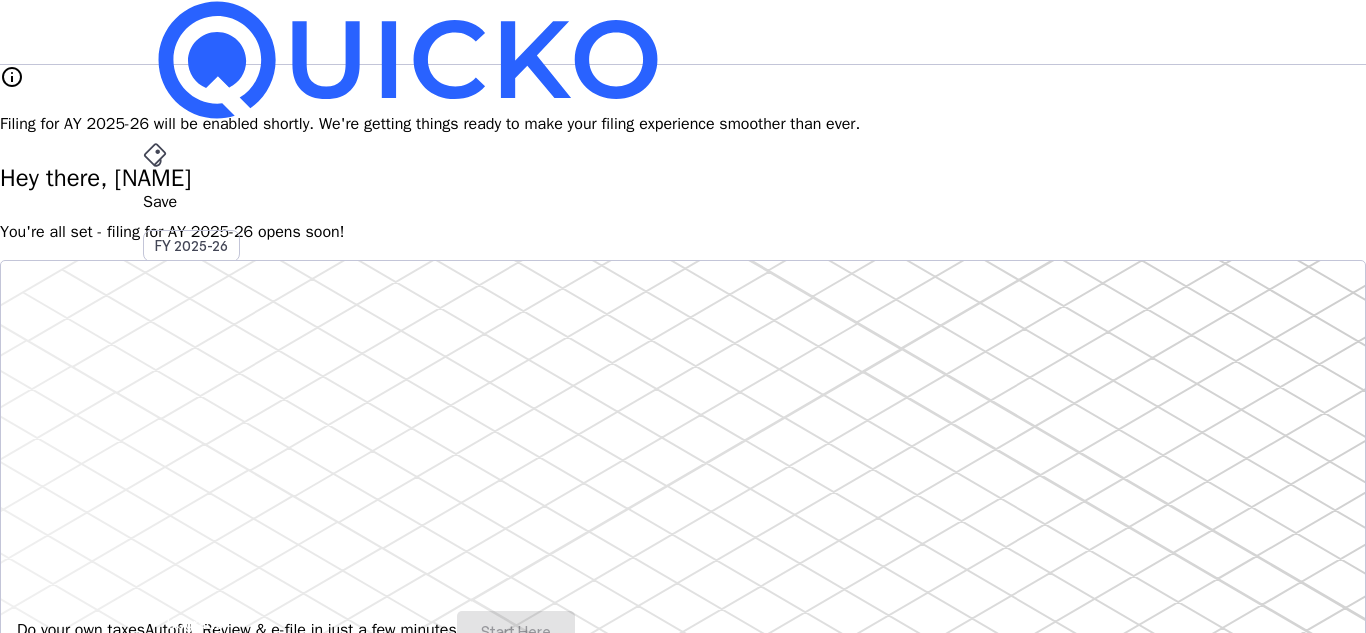 click on "Save" at bounding box center [683, 202] 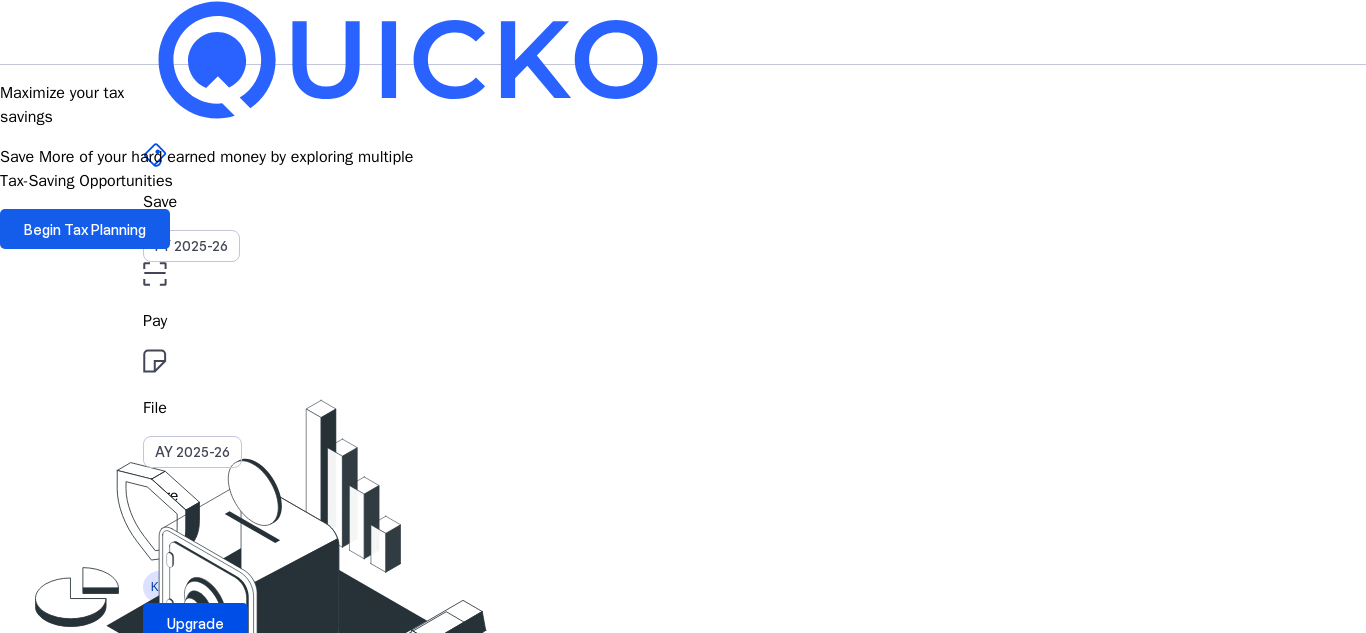 click on "Begin Tax Planning" at bounding box center (85, 229) 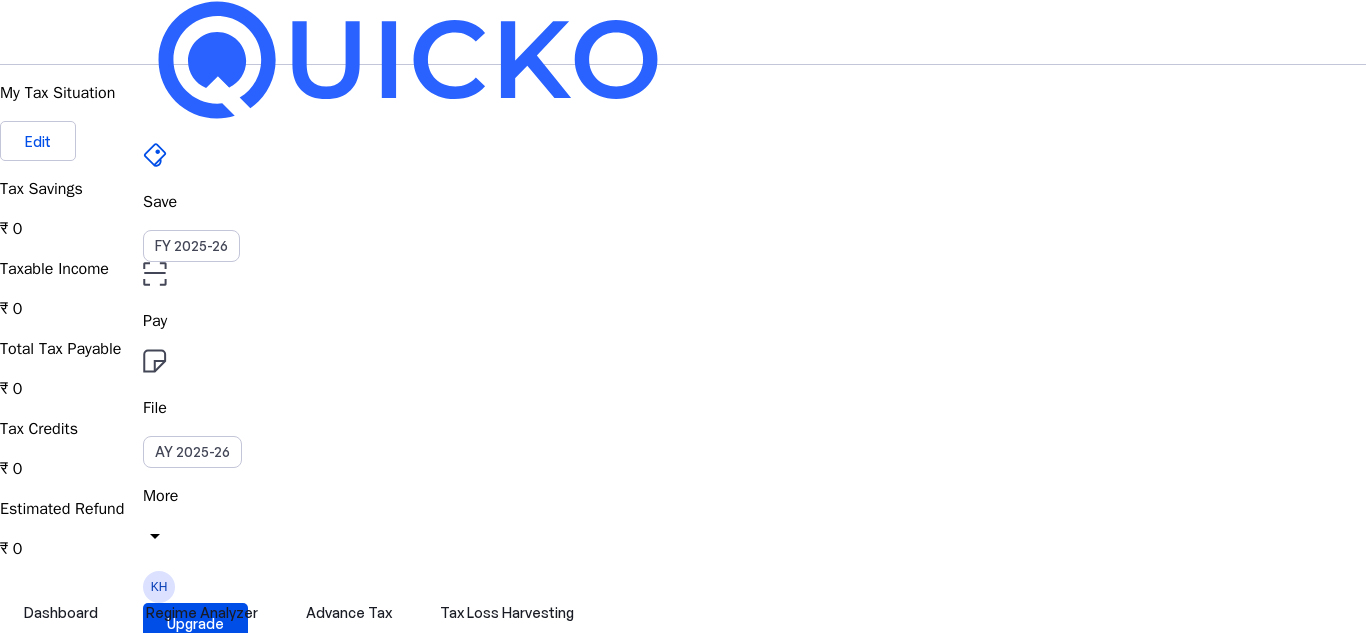 click on "Save FY 2025-26  Pay   File AY 2025-26  More  arrow_drop_down  [NAME]   Upgrade  My Tax Situation Edit Tax Savings ₹ 0 Taxable Income ₹ 0 Total Tax Payable ₹ 0 Tax Credits ₹ 0 Estimated Refund ₹ 0  Dashboard   Regime Analyzer   Advance Tax   Tax Loss Harvesting  Regime Analyser New Regime Chosen Regime View Comparision  4.8/5 | 1400 reviews  We do your taxes Expert will prepare, review & e-file your tax return, making sure nothing gets missed.  Get in touch  Documents Tax Computation Summary A brief summary of how we arrived at your final taxability based on your financial situation download Advance Tax Quarter 2 Current Quarter  Sep 15, [YEAR]  Due Date  ₹ 0  Tax Dues Explore Tax Loss Harvesting  Coming Soon!  Connect to your broker! Link your broker & view tax saving opportunities! View Simulator National Pension Scheme Tax-saving plan that   pays you back Lower your taxes, grow your future. Benefit   from compounding growth with long-term   security. open_in_new_tab  Invest now  In partnership with" at bounding box center (683, 1928) 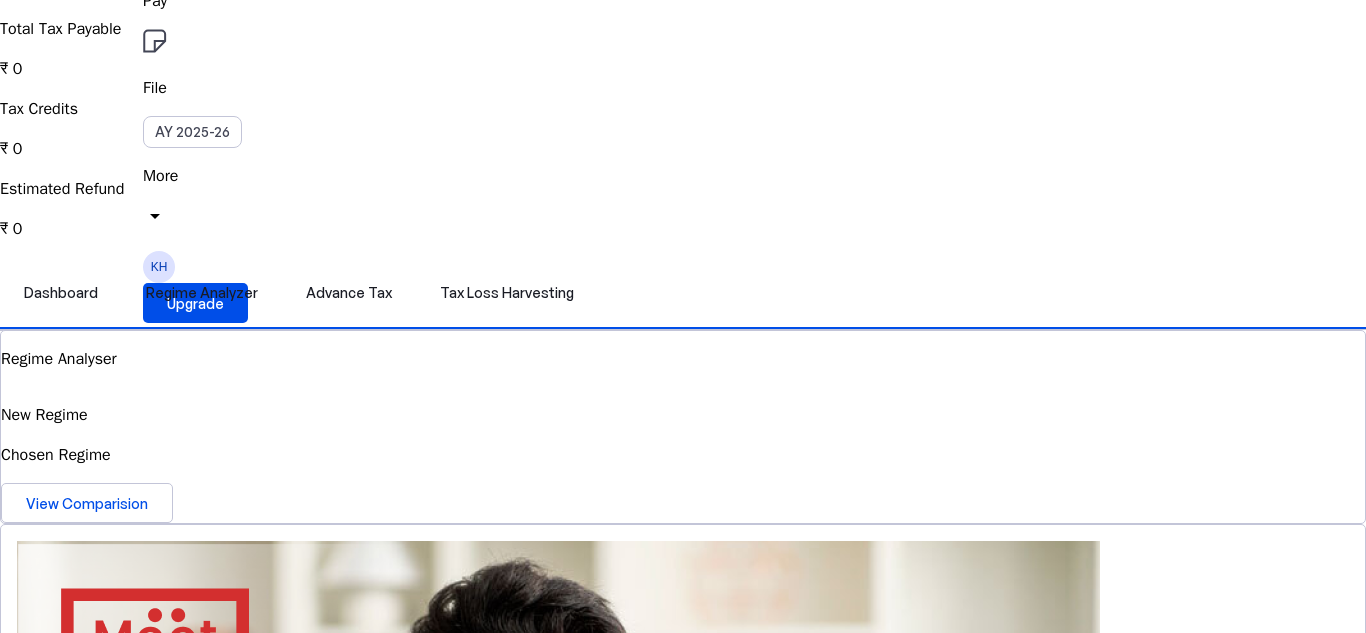 scroll, scrollTop: 280, scrollLeft: 0, axis: vertical 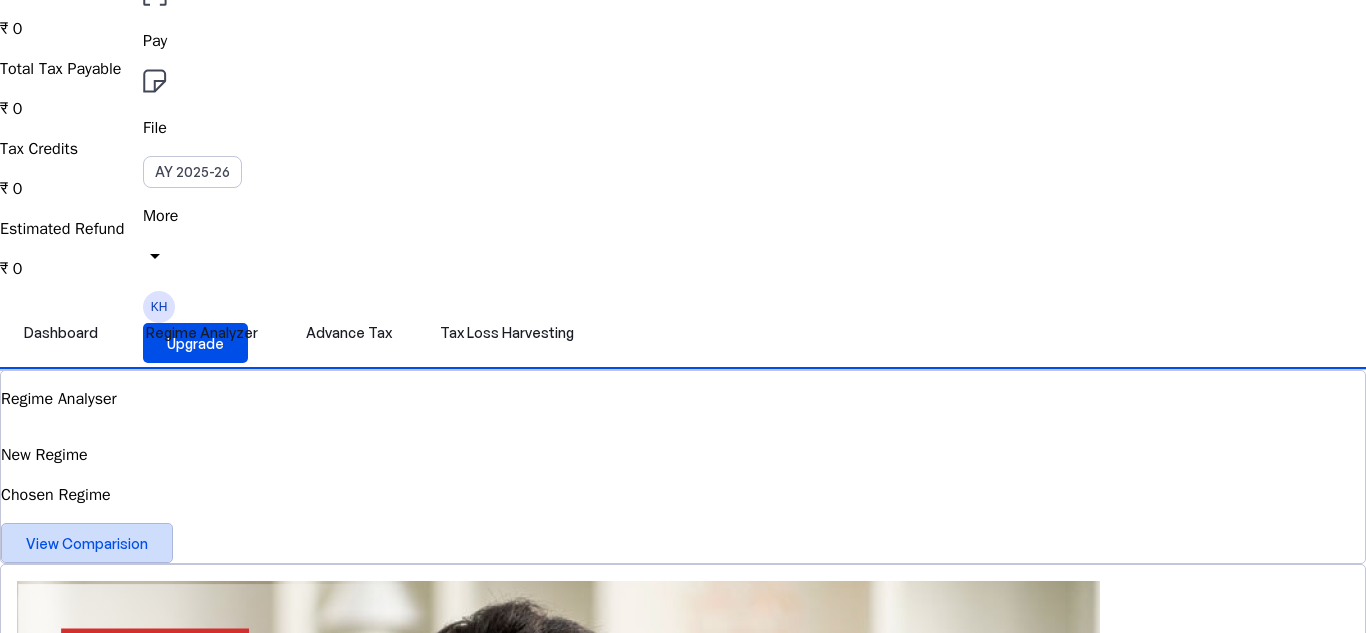 click on "View Comparision" at bounding box center (87, 543) 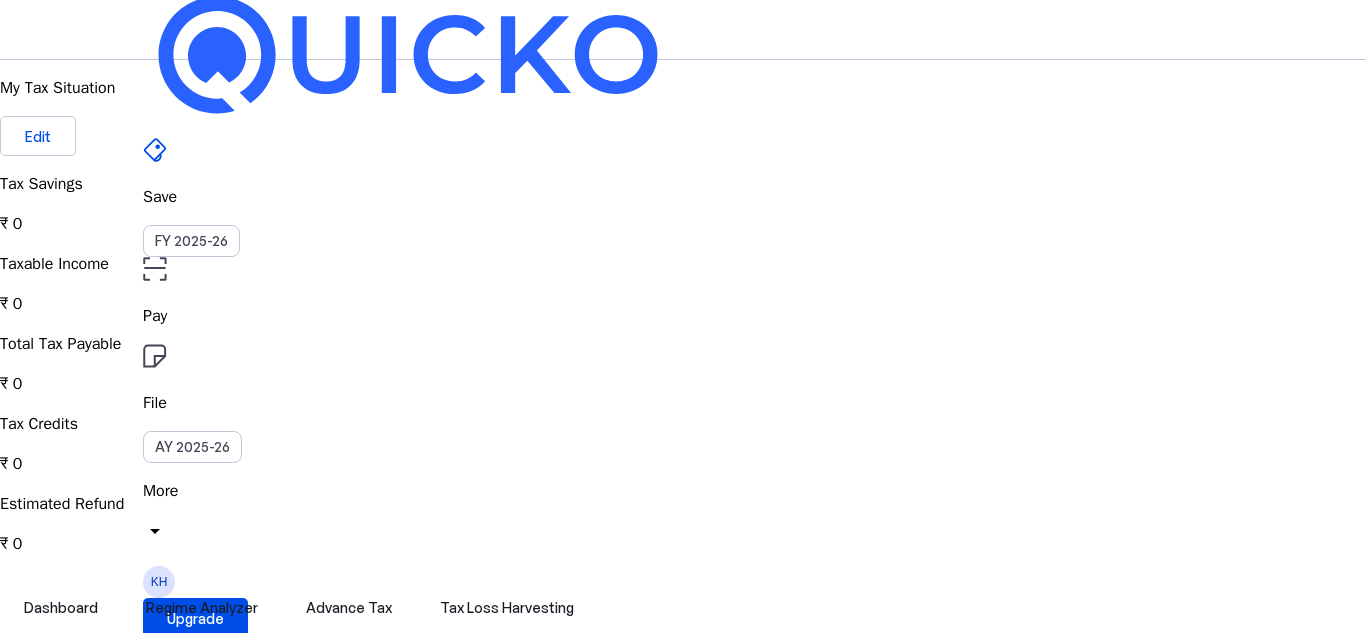 scroll, scrollTop: 0, scrollLeft: 0, axis: both 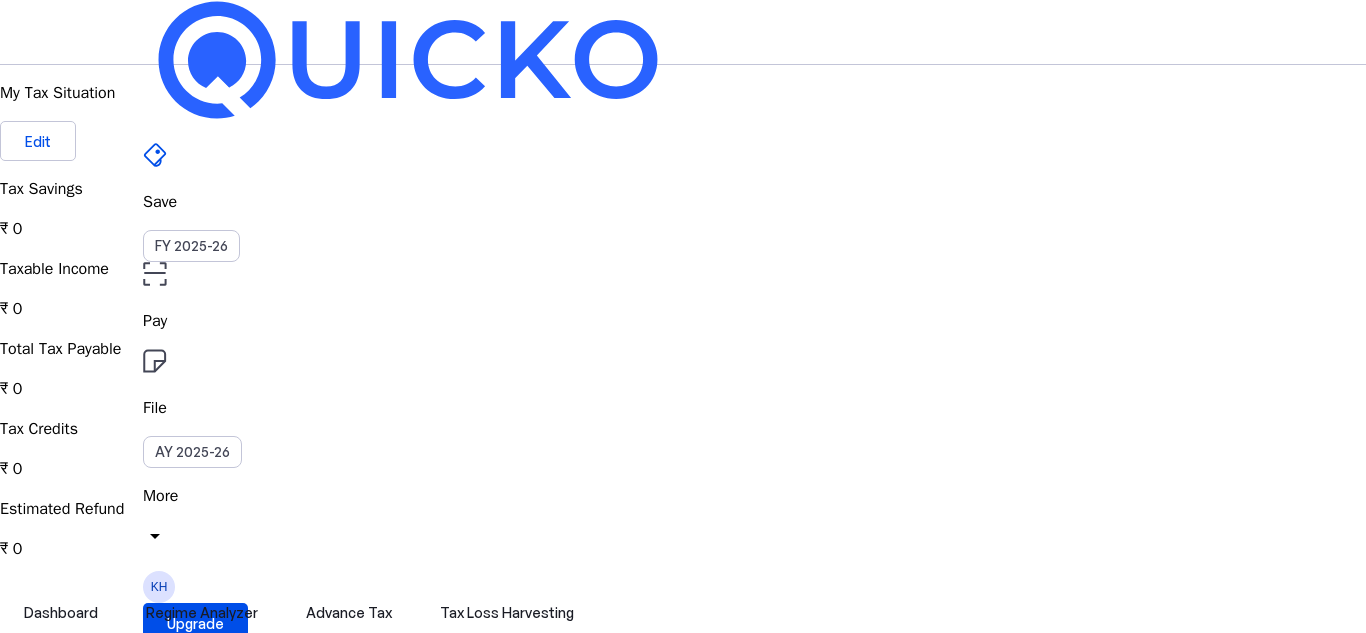 click at bounding box center [155, 274] 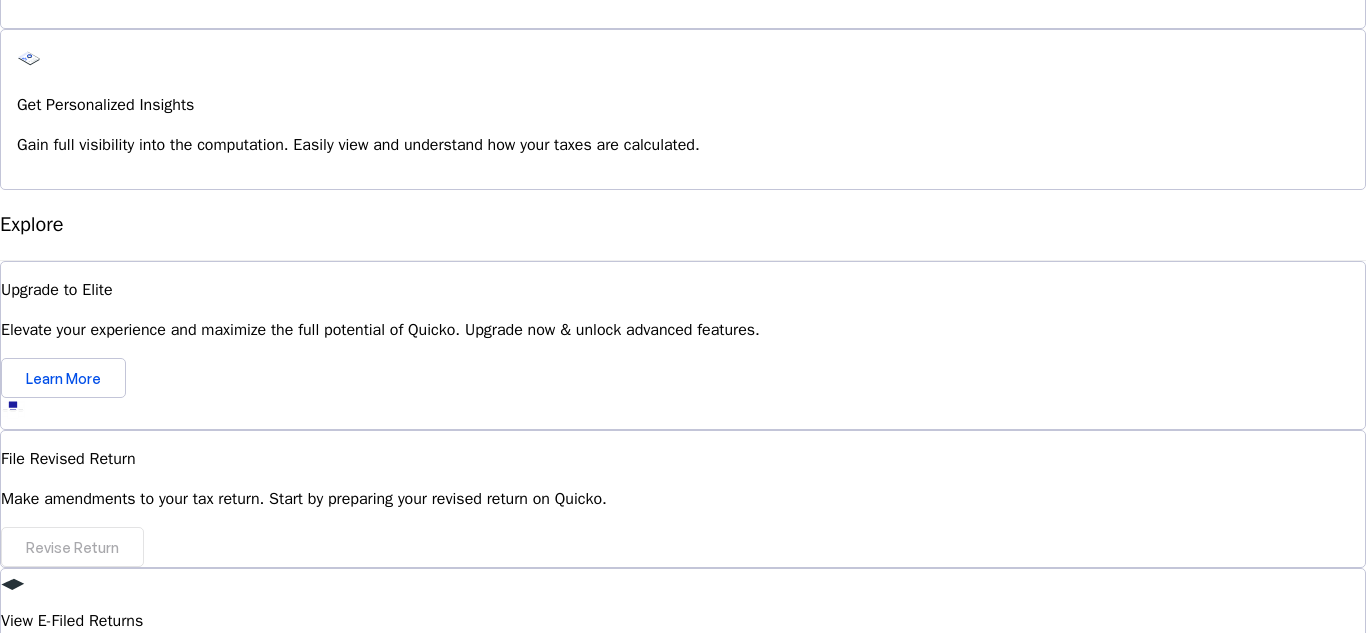 scroll, scrollTop: 1800, scrollLeft: 0, axis: vertical 